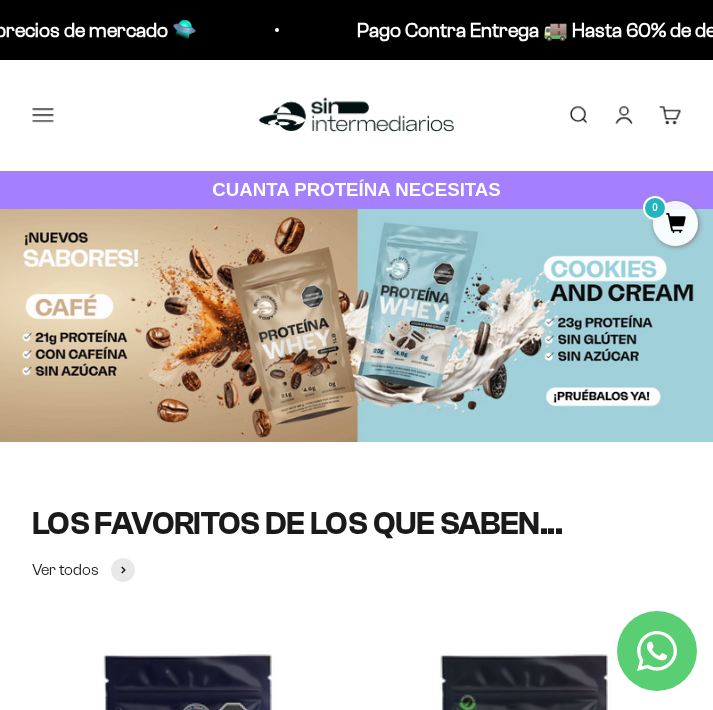 scroll, scrollTop: 0, scrollLeft: 0, axis: both 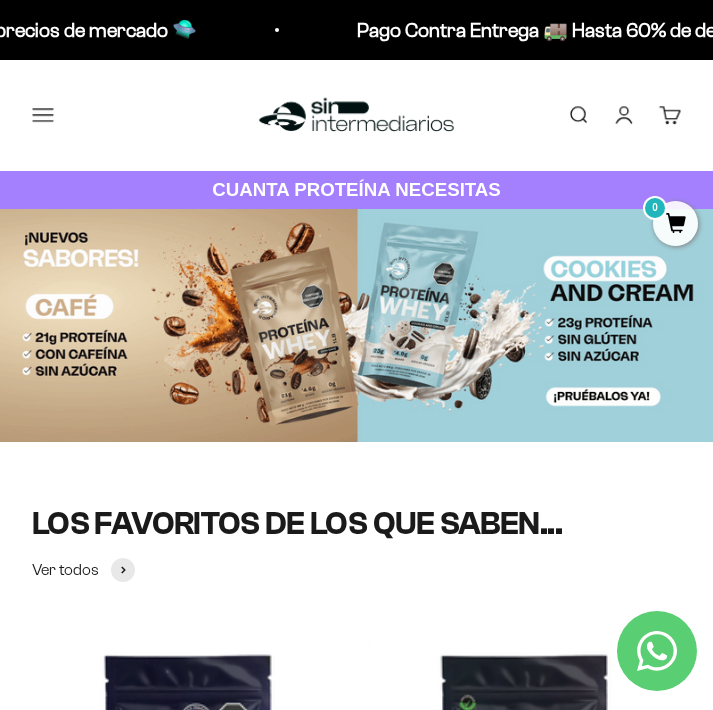 click on "Iniciar sesión" at bounding box center [624, 115] 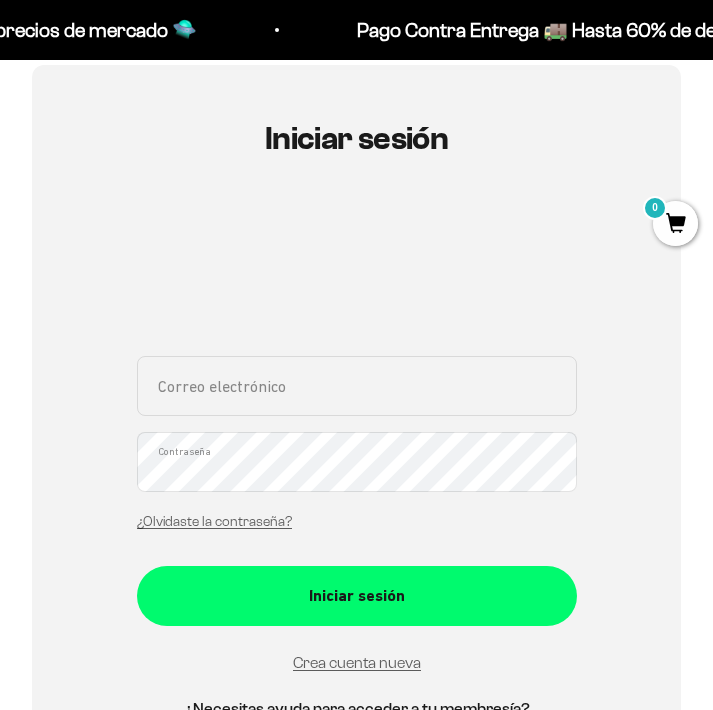 scroll, scrollTop: 198, scrollLeft: 0, axis: vertical 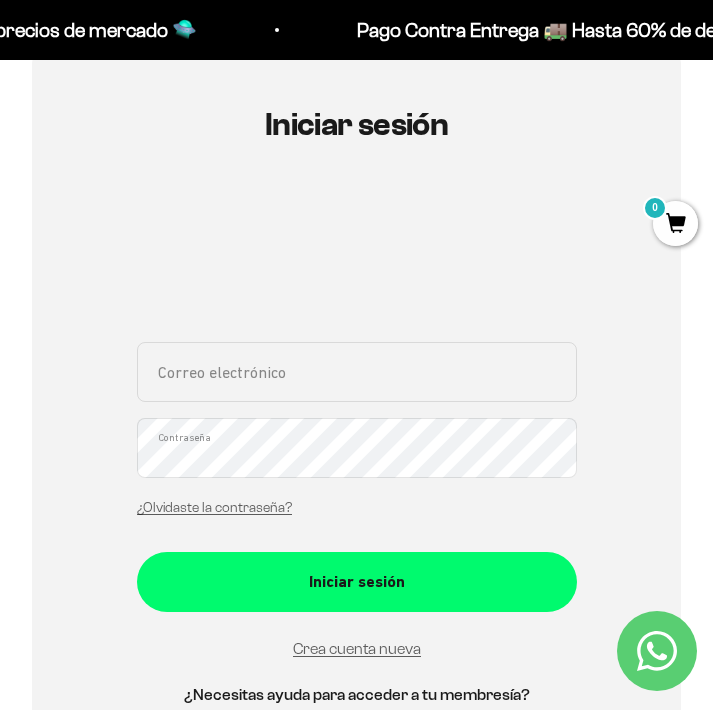 type on "[EMAIL]" 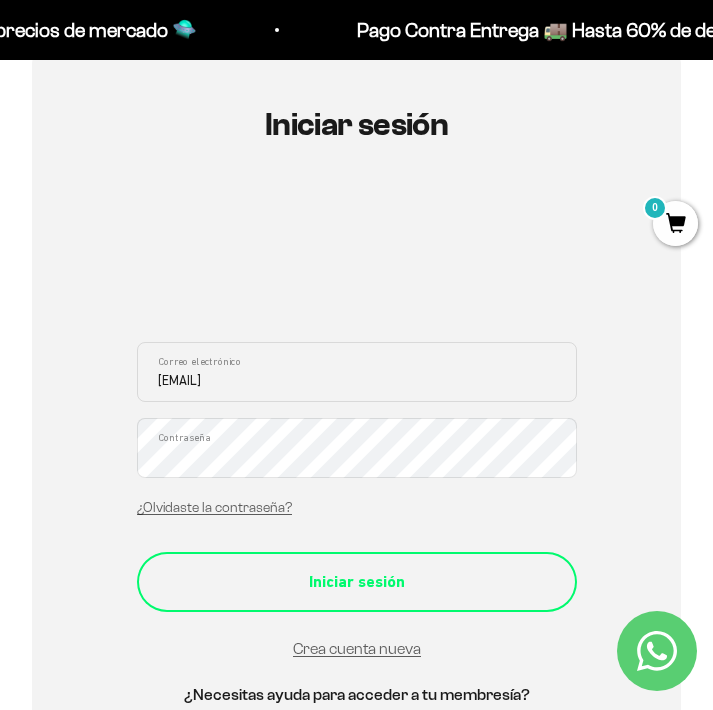 click on "Iniciar sesión" at bounding box center [357, 582] 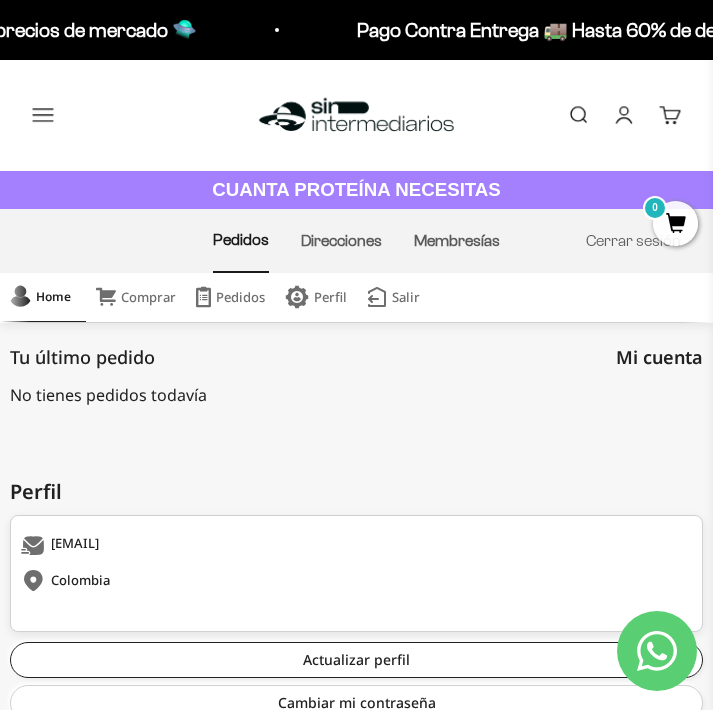 scroll, scrollTop: 0, scrollLeft: 0, axis: both 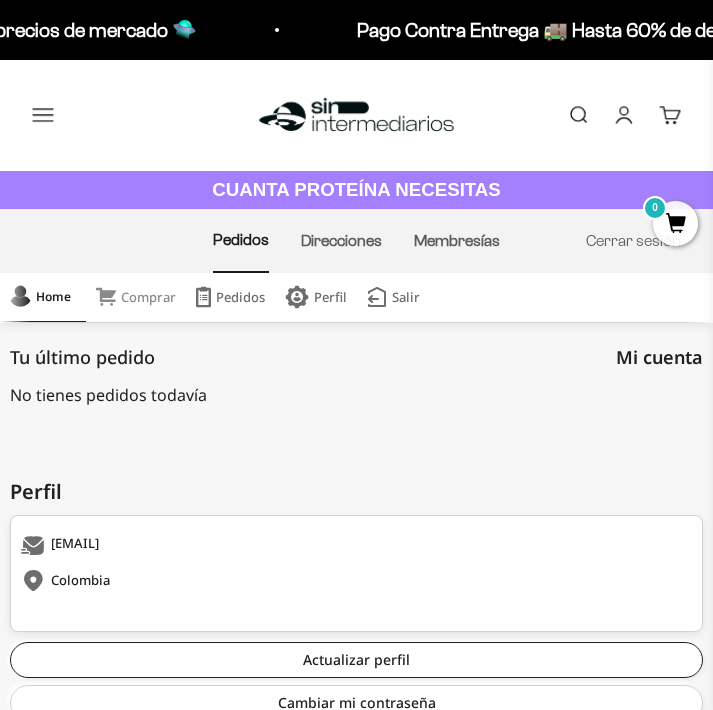 click on "Comprar" at bounding box center [136, 297] 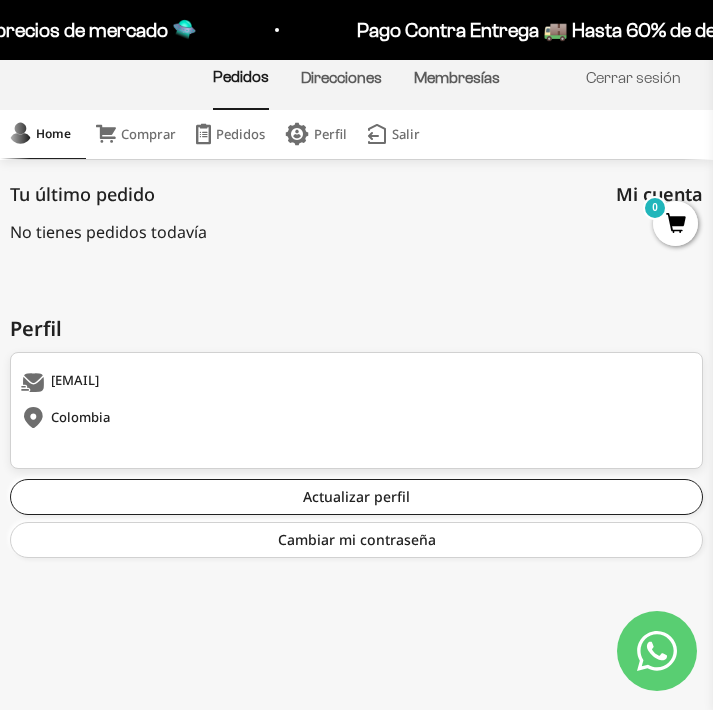 scroll, scrollTop: 162, scrollLeft: 0, axis: vertical 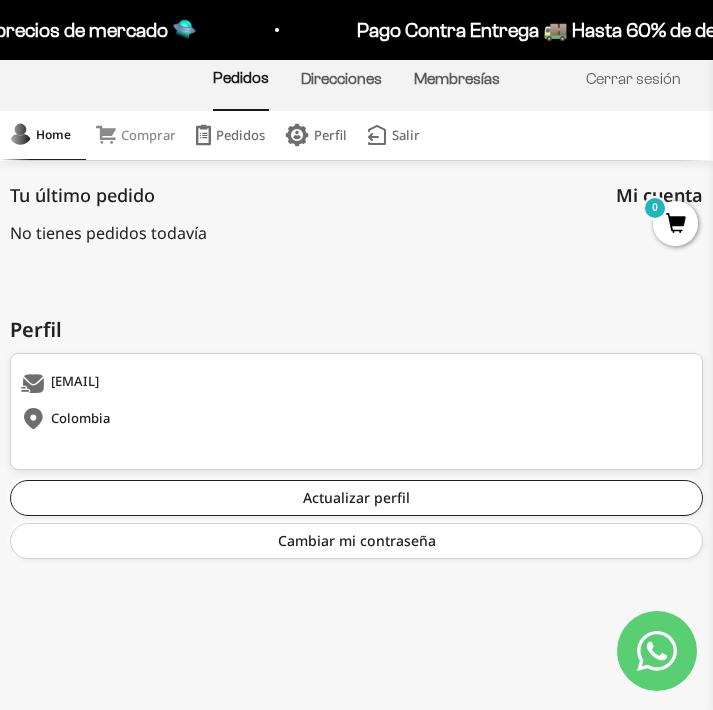 click on "Comprar" at bounding box center (136, 135) 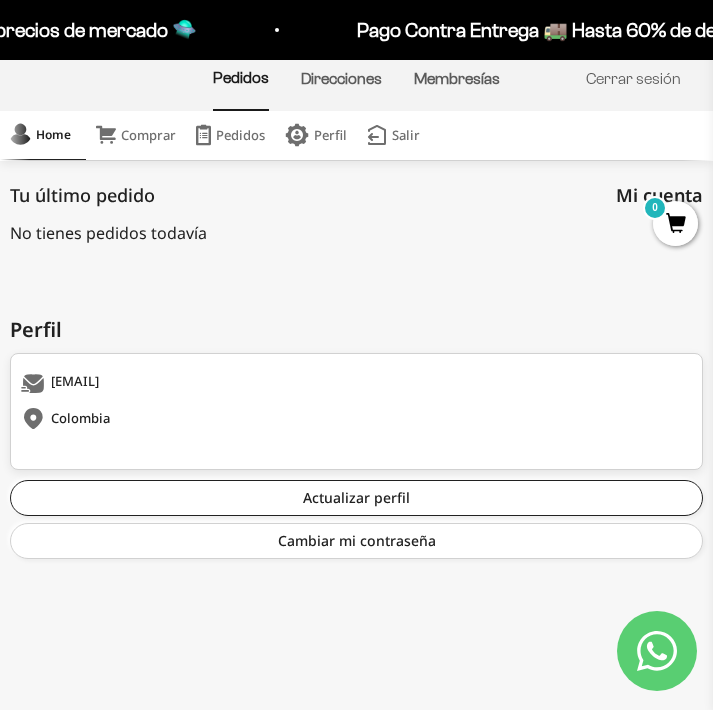 click on "Pago Contra Entrega 🚚 Hasta 60% de descuento vs precios de mercado 🛸
Pago Contra Entrega 🚚 Hasta 60% de descuento vs precios de mercado 🛸
Pago Contra Entrega 🚚 Hasta 60% de descuento vs precios de mercado 🛸
Pago Contra Entrega 🚚 Hasta 60% de descuento vs precios de mercado 🛸
Pago Contra Entrega 🚚 Hasta 60% de descuento vs precios de mercado 🛸
Pago Contra Entrega 🚚 Hasta 60% de descuento vs precios de mercado 🛸
Pago Contra Entrega 🚚 Hasta 60% de descuento vs precios de mercado 🛸
Pago Contra Entrega 🚚 Hasta 60% de descuento vs precios de mercado 🛸
Pago Contra Entrega 🚚 Hasta 60% de descuento vs precios de mercado 🛸
Pago Contra Entrega 🚚 Hasta 60% de descuento vs precios de mercado 🛸" at bounding box center (356, 30) 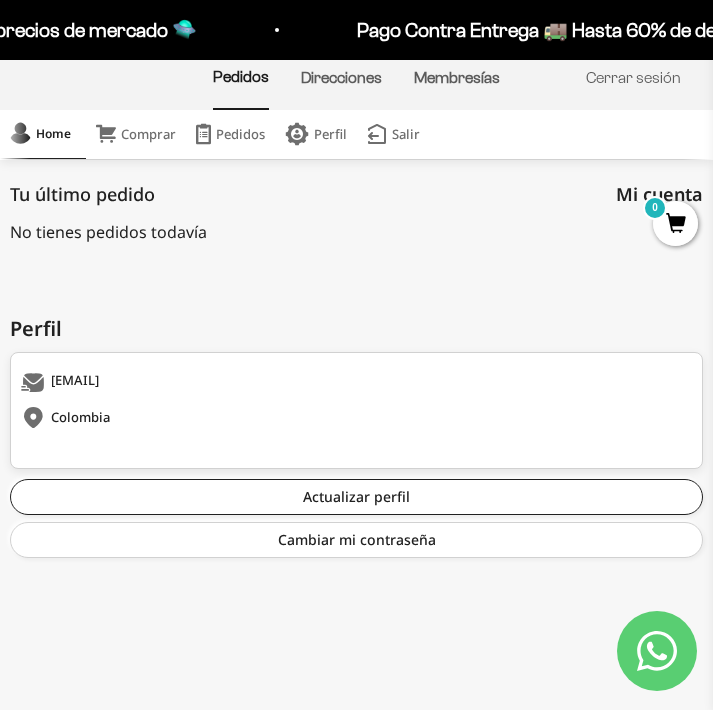 scroll, scrollTop: 162, scrollLeft: 0, axis: vertical 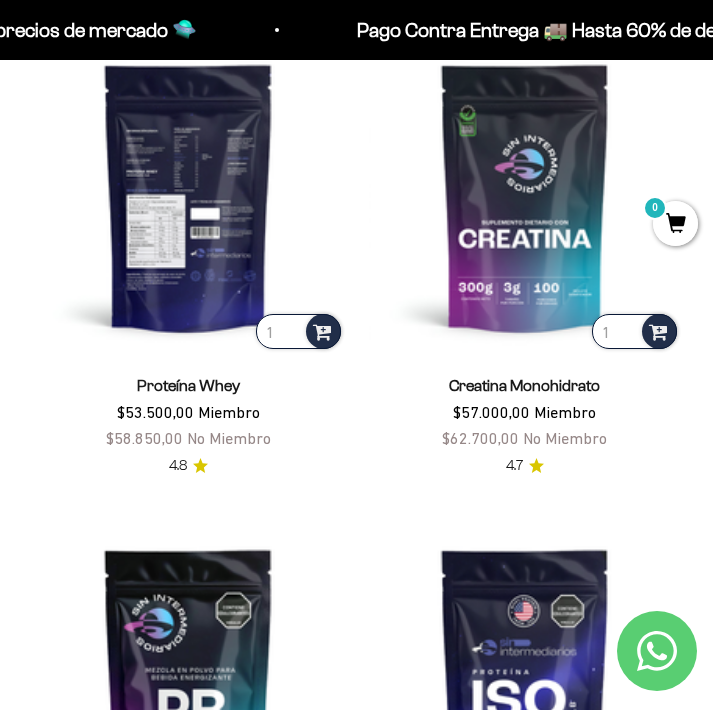 click at bounding box center [188, 197] 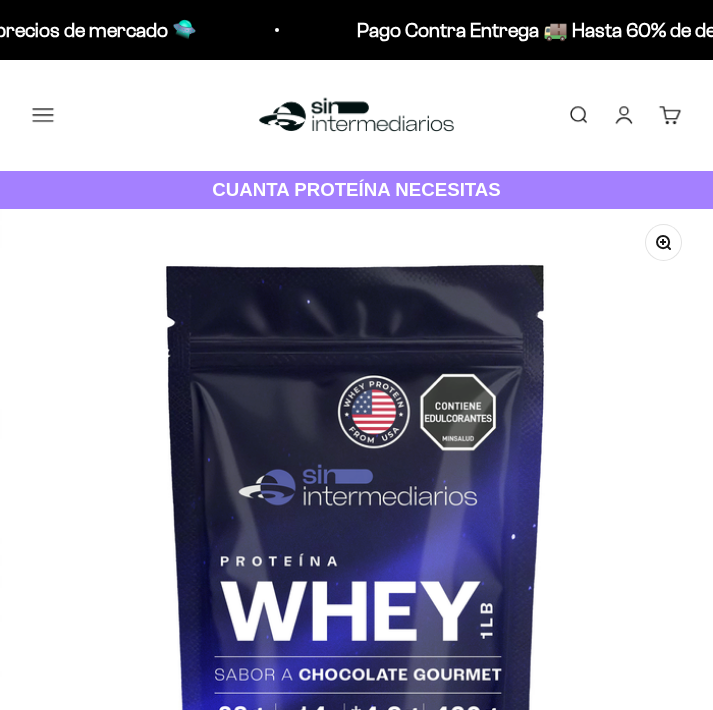 scroll, scrollTop: 0, scrollLeft: 0, axis: both 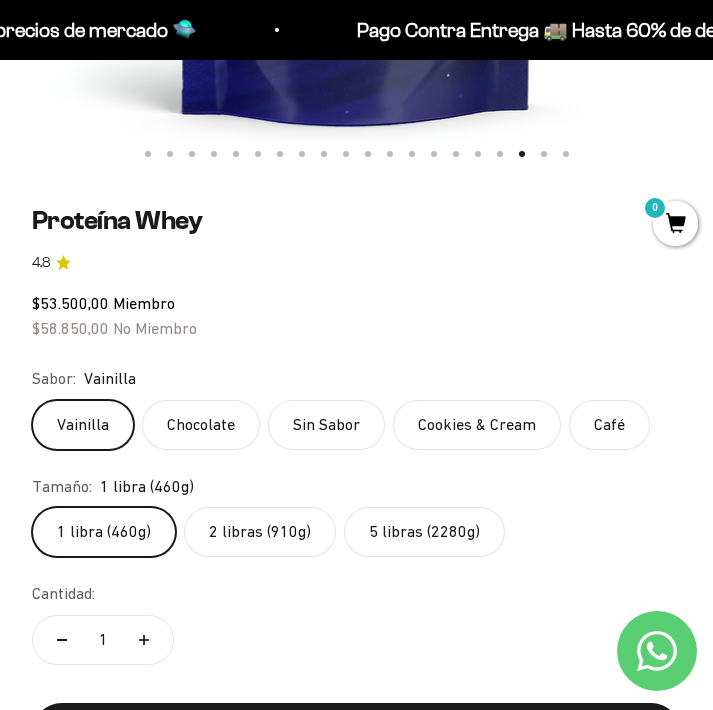 click on "5 libras (2280g)" 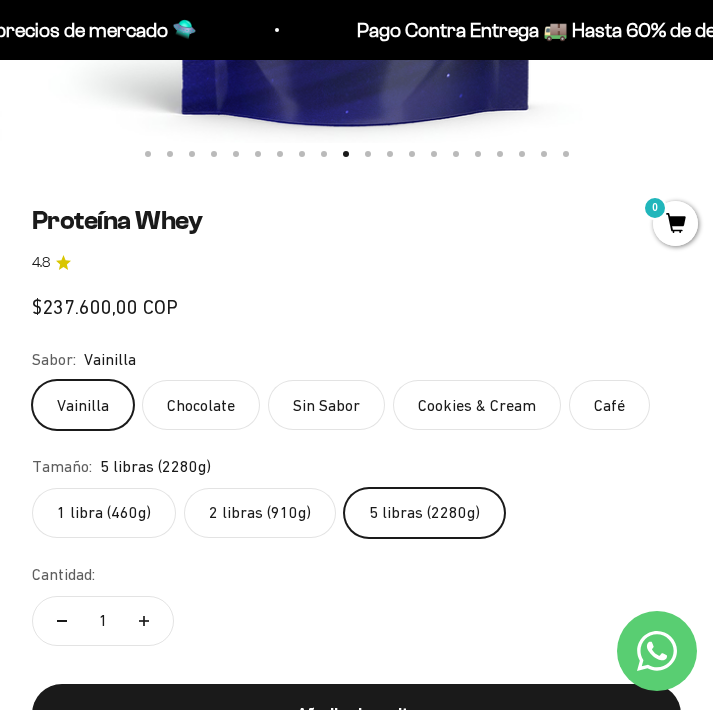 scroll, scrollTop: 0, scrollLeft: 6435, axis: horizontal 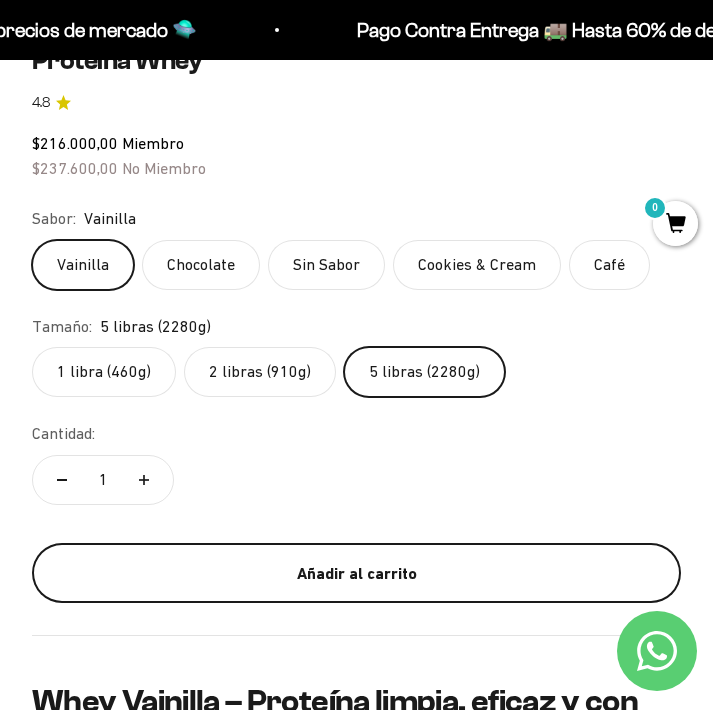 click on "Añadir al carrito" at bounding box center [356, 574] 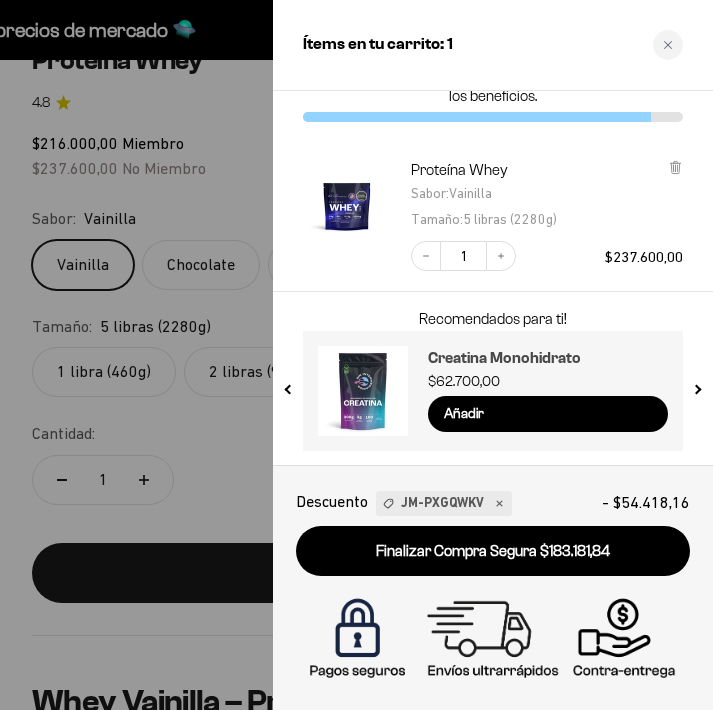 scroll, scrollTop: 62, scrollLeft: 0, axis: vertical 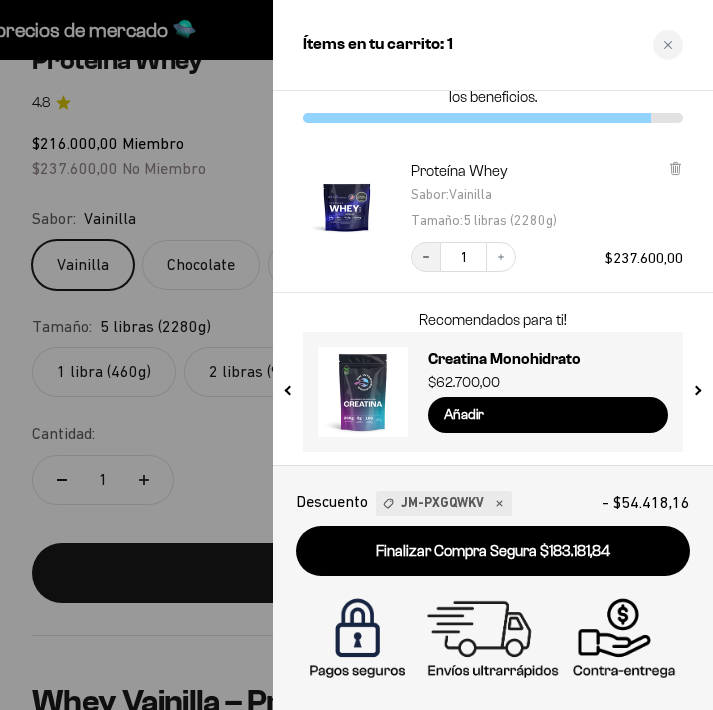 click 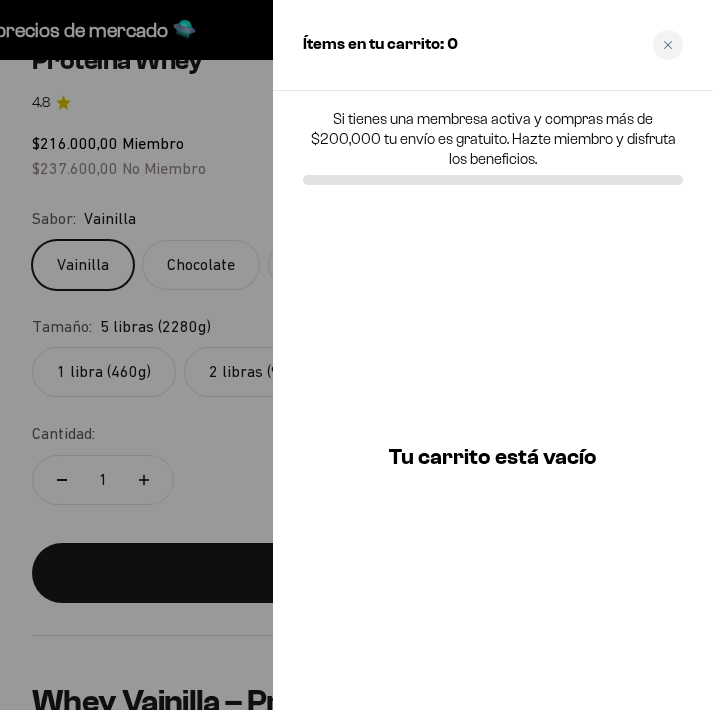 click at bounding box center [356, 355] 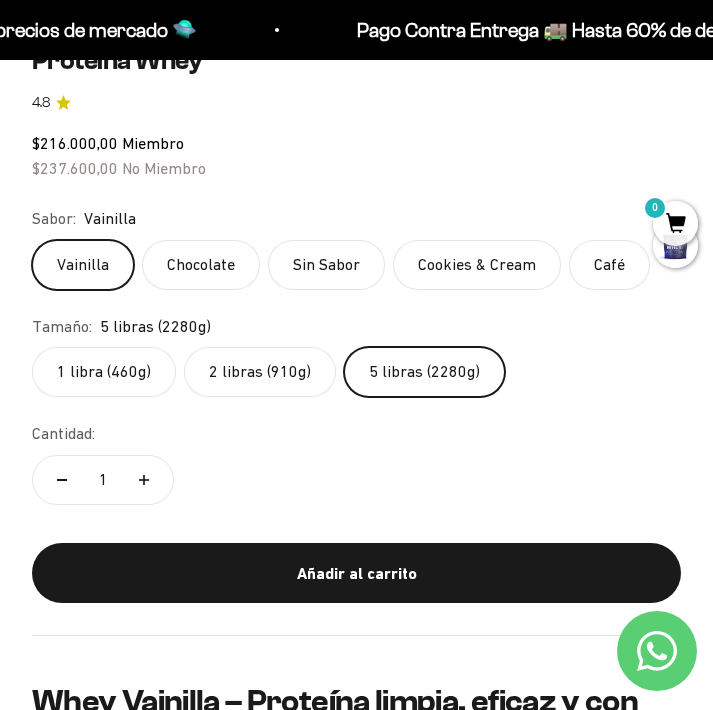 click on "2 libras (910g)" 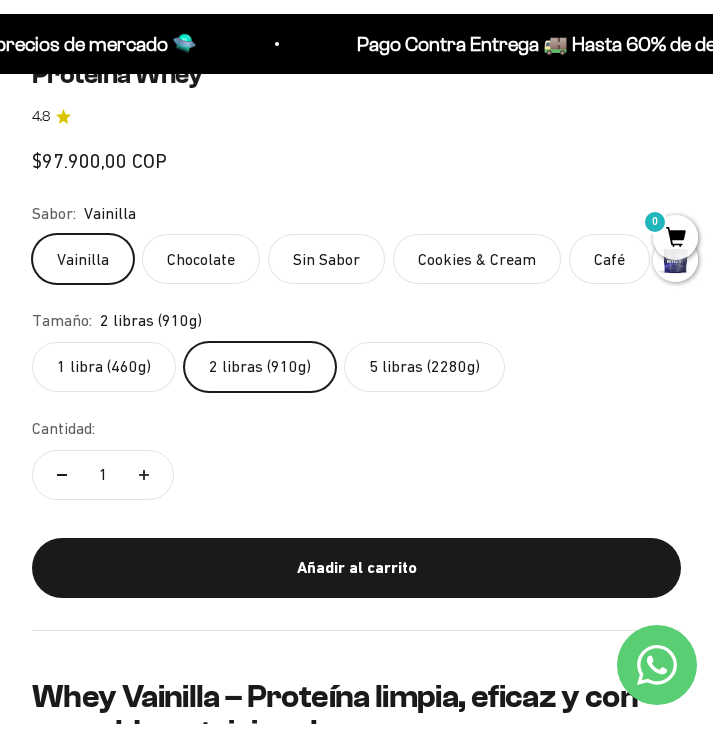 scroll, scrollTop: 0, scrollLeft: 3575, axis: horizontal 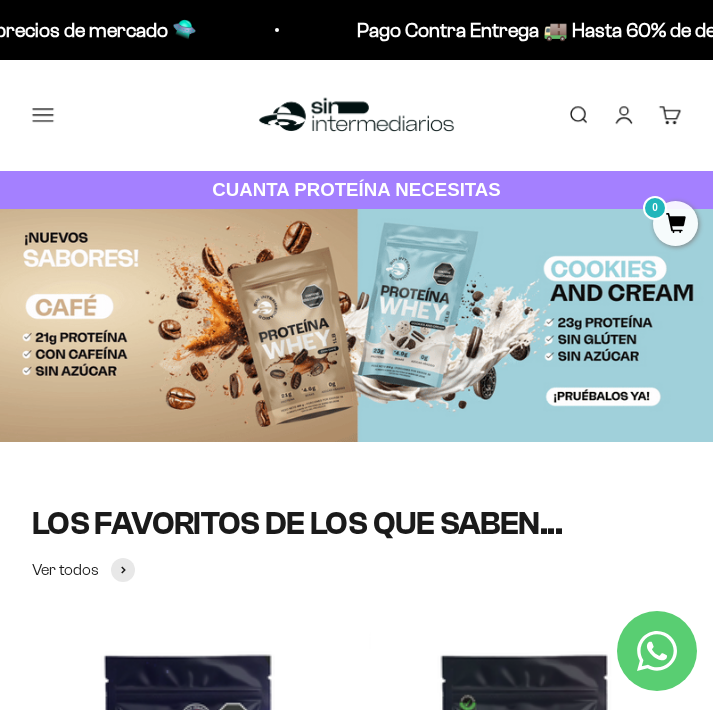 click on "Cuenta" at bounding box center [624, 115] 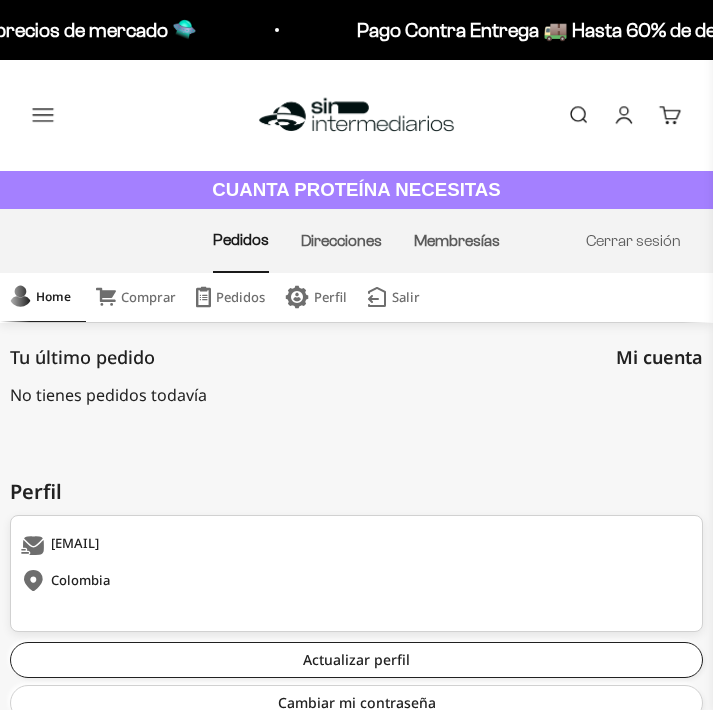 scroll, scrollTop: 0, scrollLeft: 0, axis: both 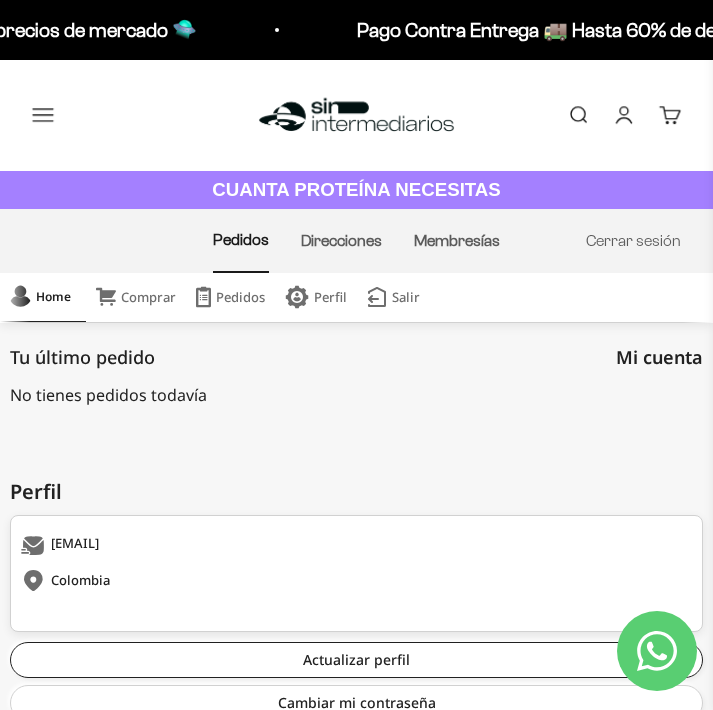 click on "Carrito
0" at bounding box center (670, 115) 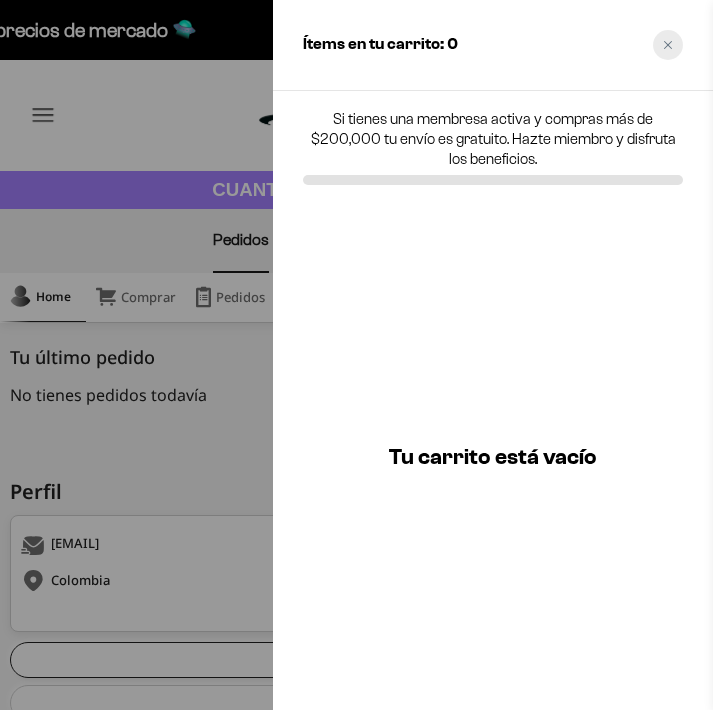 click at bounding box center (668, 45) 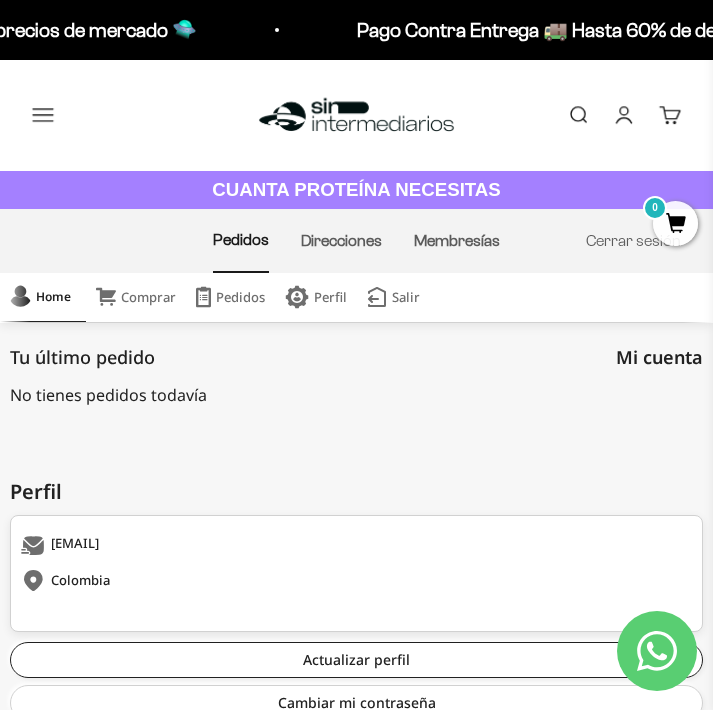 click on "Menú" at bounding box center (43, 115) 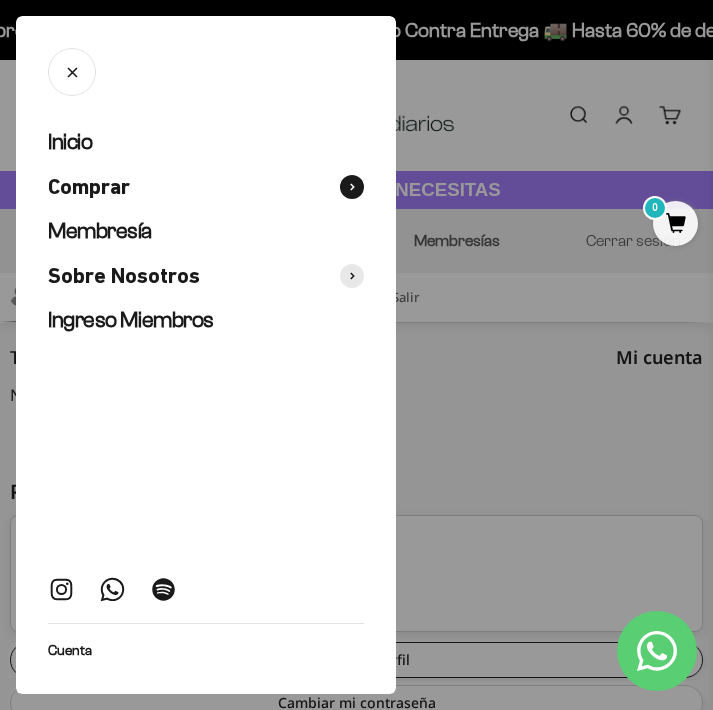 click on "Comprar" at bounding box center (206, 187) 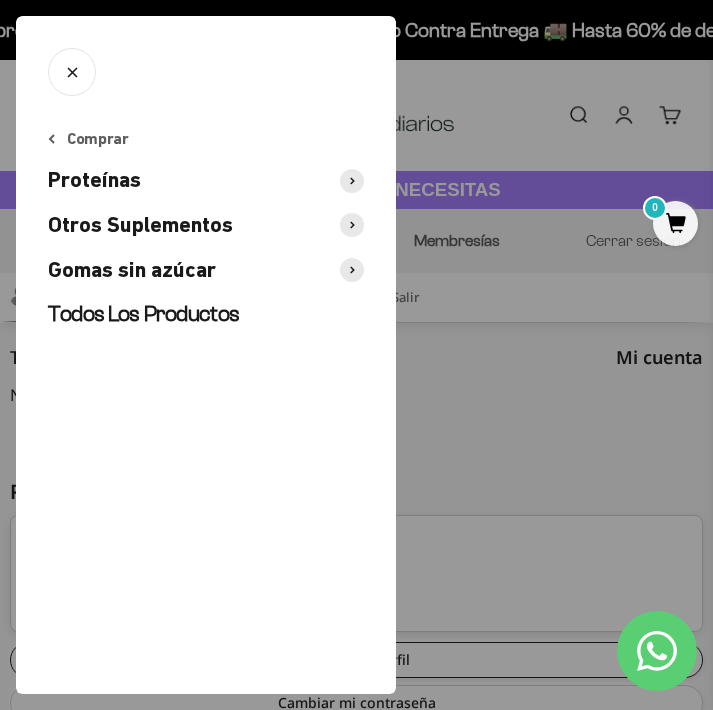 click on "Proteínas" at bounding box center [94, 180] 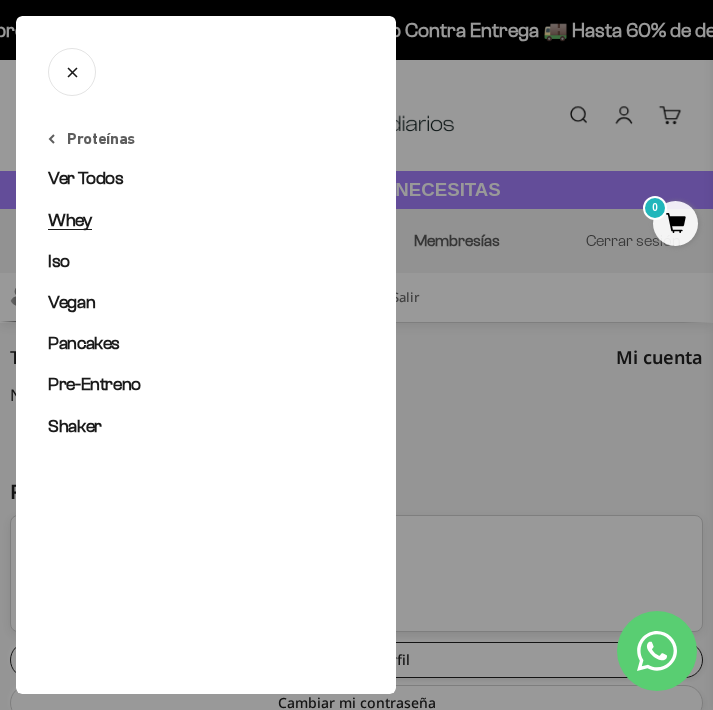 click on "Whey" at bounding box center (70, 220) 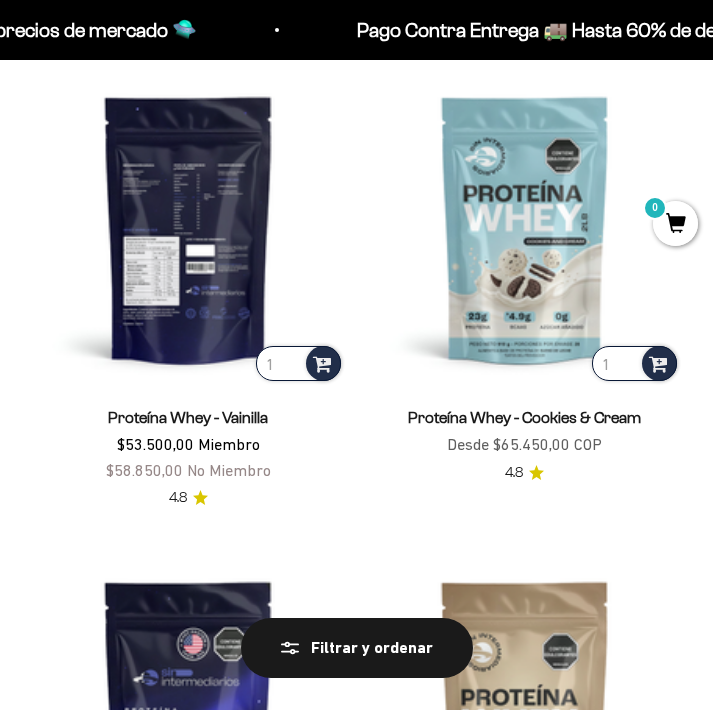 scroll, scrollTop: 239, scrollLeft: 0, axis: vertical 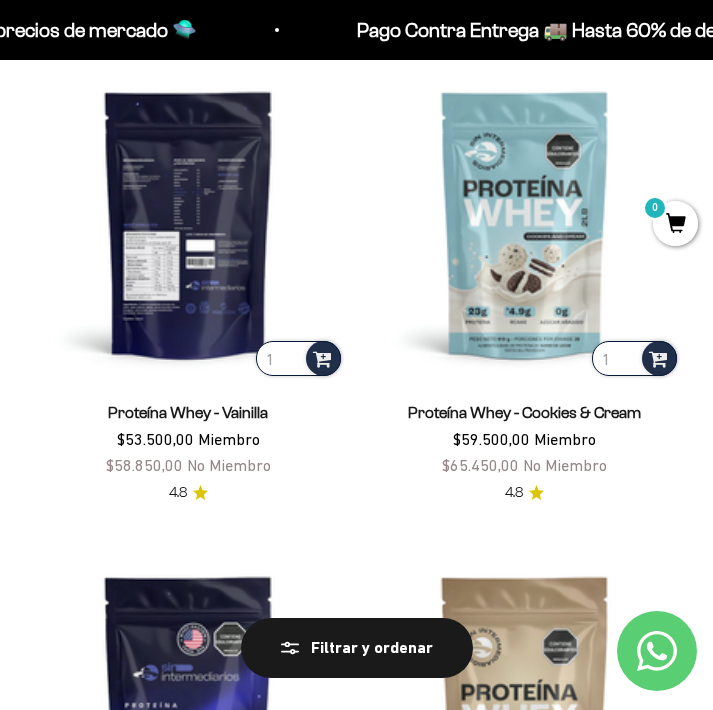 click at bounding box center [188, 224] 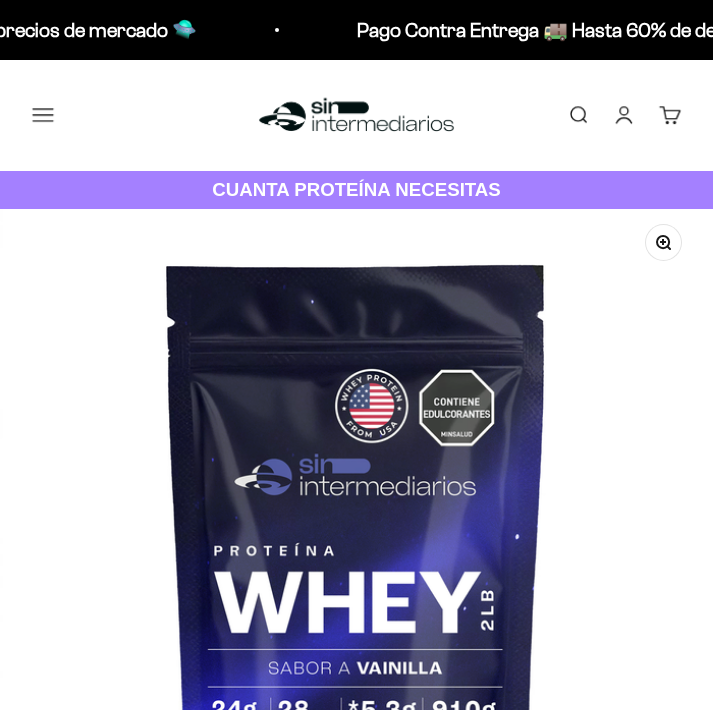 scroll, scrollTop: 0, scrollLeft: 0, axis: both 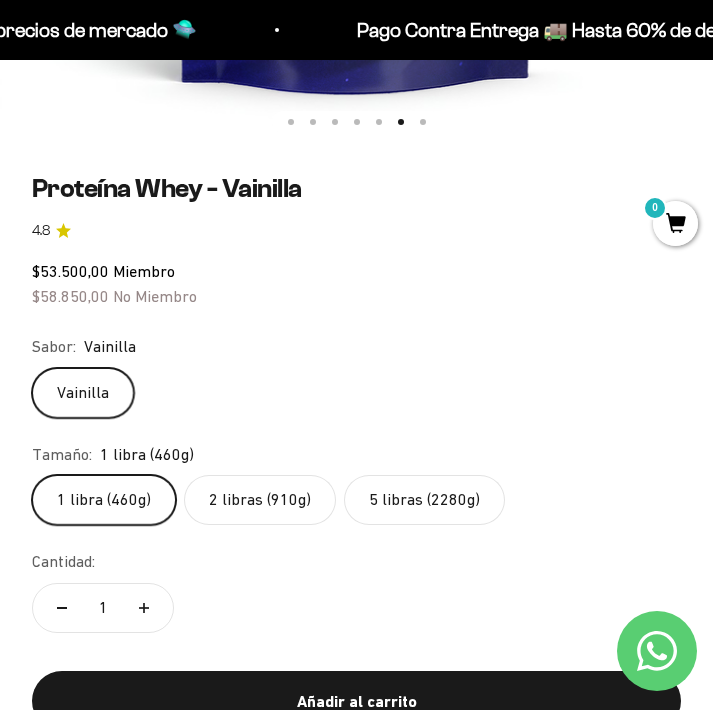 click on "2 libras (910g)" 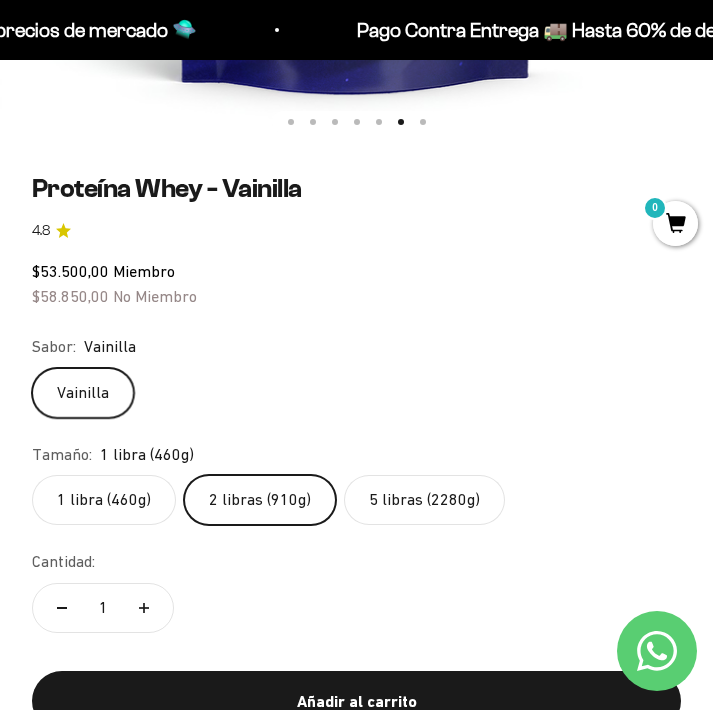 scroll, scrollTop: 0, scrollLeft: 0, axis: both 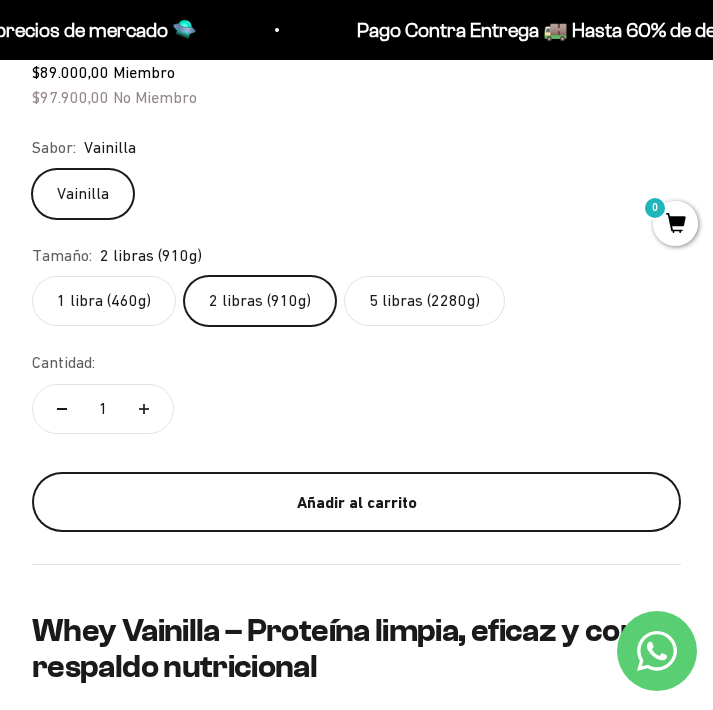 click on "Añadir al carrito" at bounding box center (356, 502) 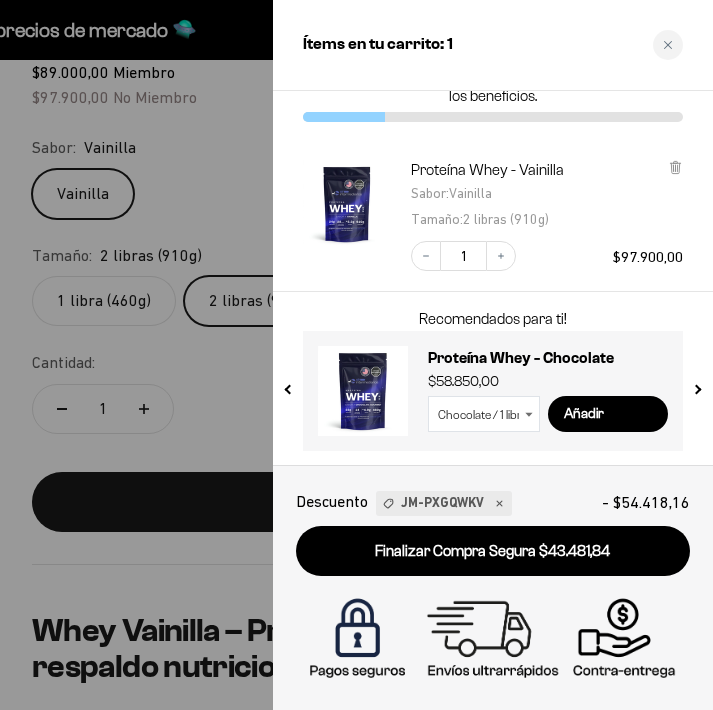 scroll, scrollTop: 62, scrollLeft: 0, axis: vertical 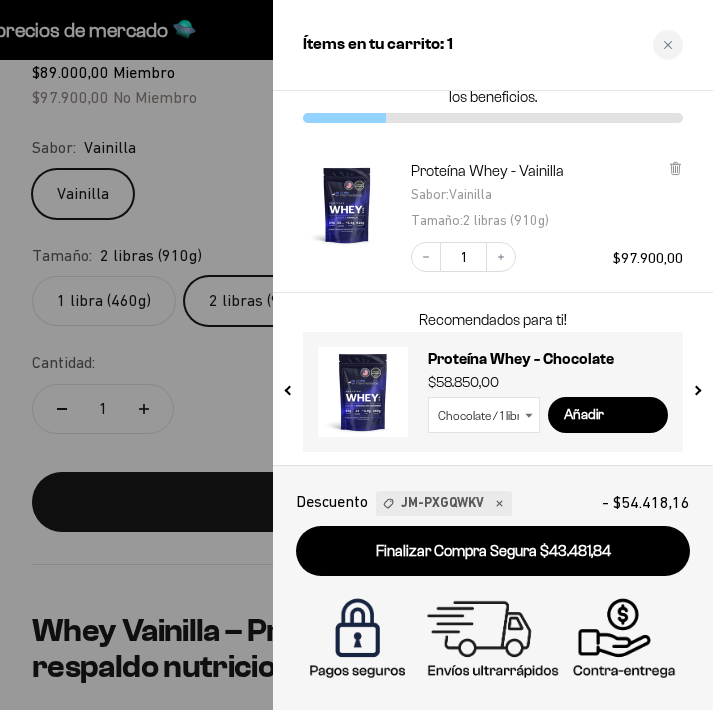 click at bounding box center (696, 386) 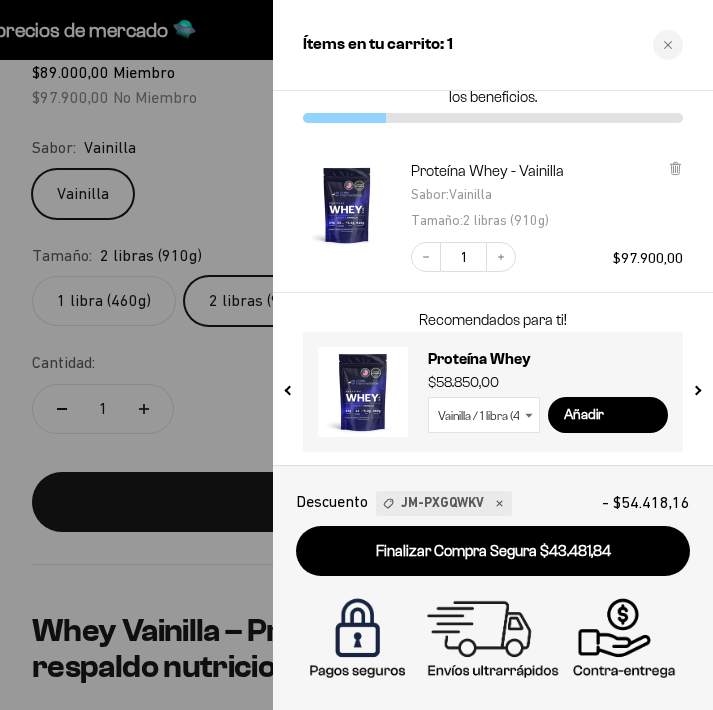 click at bounding box center (696, 386) 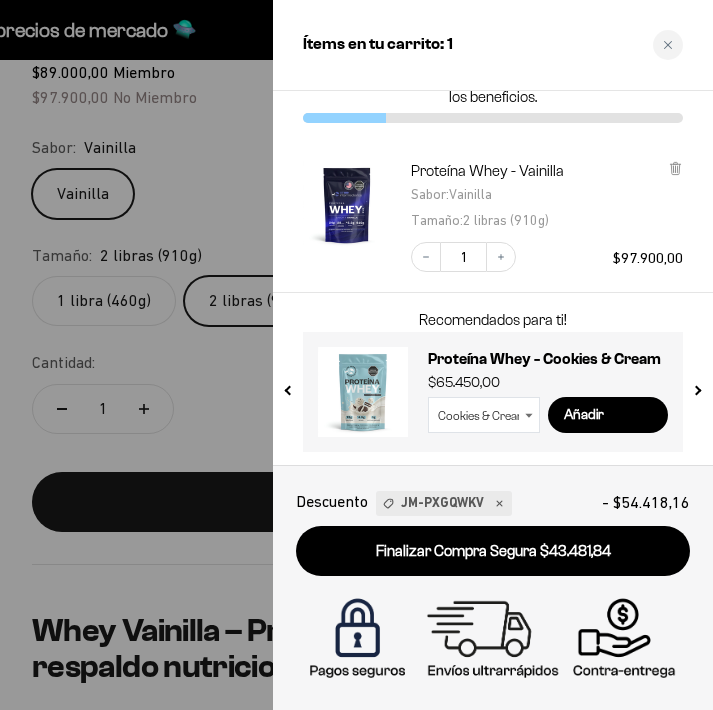 click at bounding box center [696, 386] 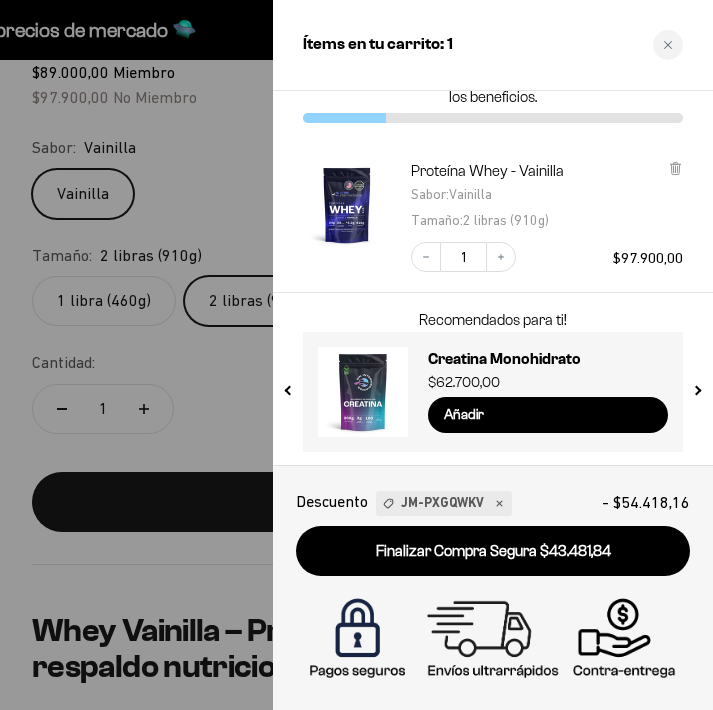 click at bounding box center [696, 386] 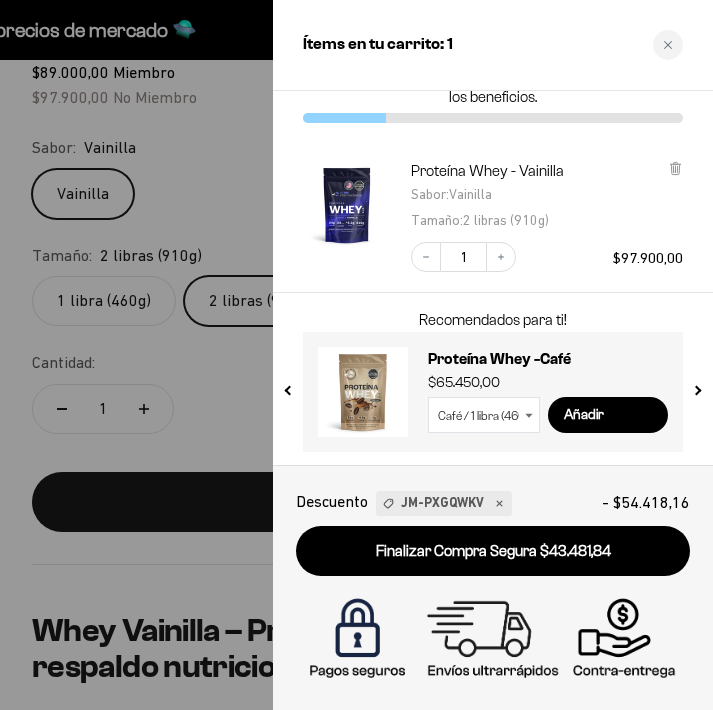 click at bounding box center [289, 386] 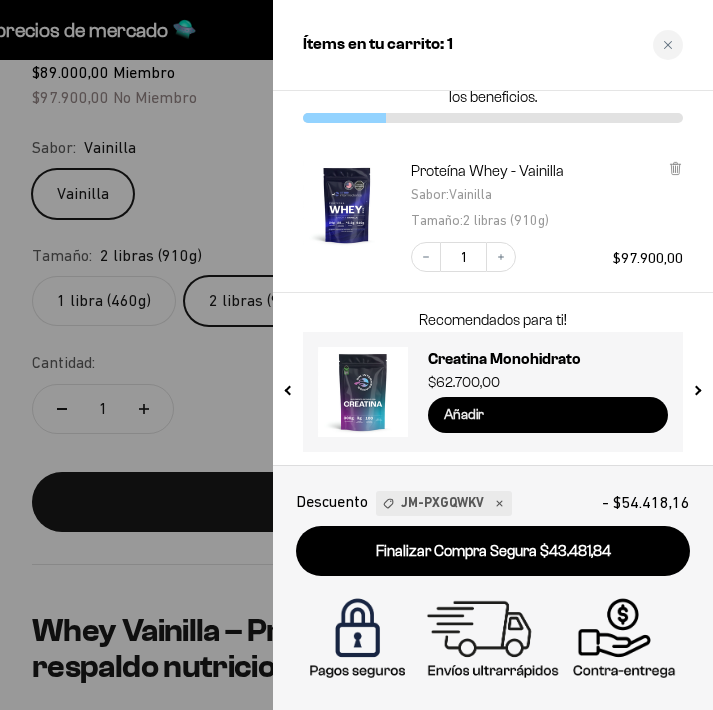 click on "Añadir" at bounding box center [548, 415] 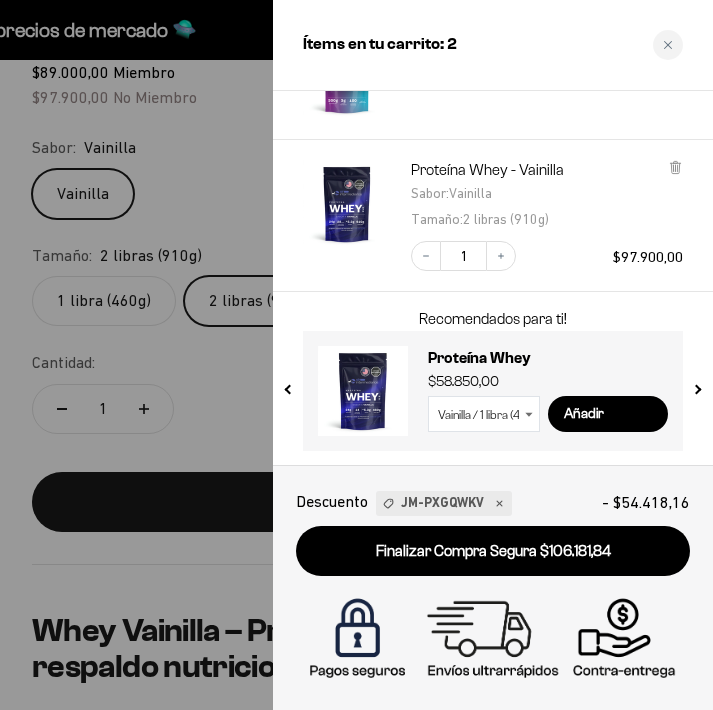 scroll, scrollTop: 191, scrollLeft: 0, axis: vertical 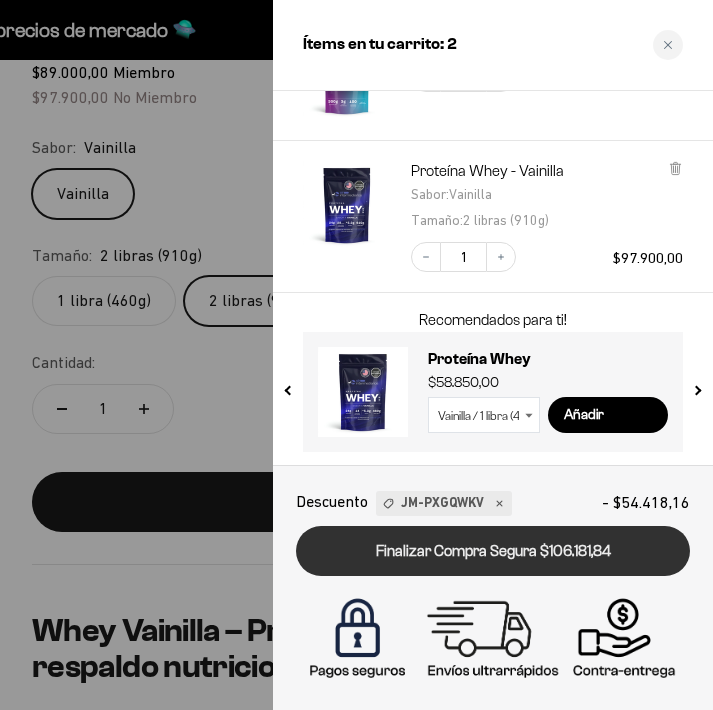 click on "Finalizar Compra Segura $106.181,84" at bounding box center (493, 551) 